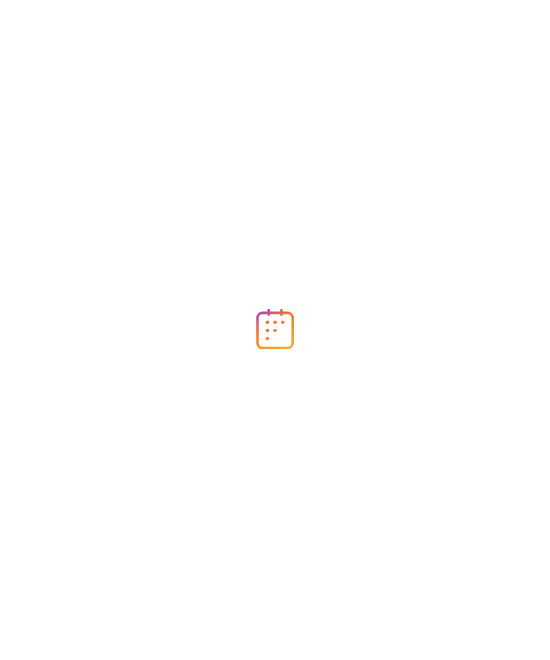 scroll, scrollTop: 0, scrollLeft: 0, axis: both 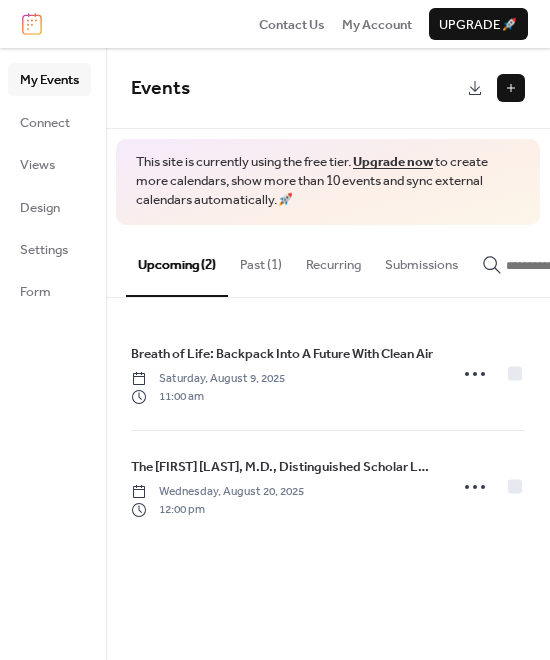 click at bounding box center (511, 88) 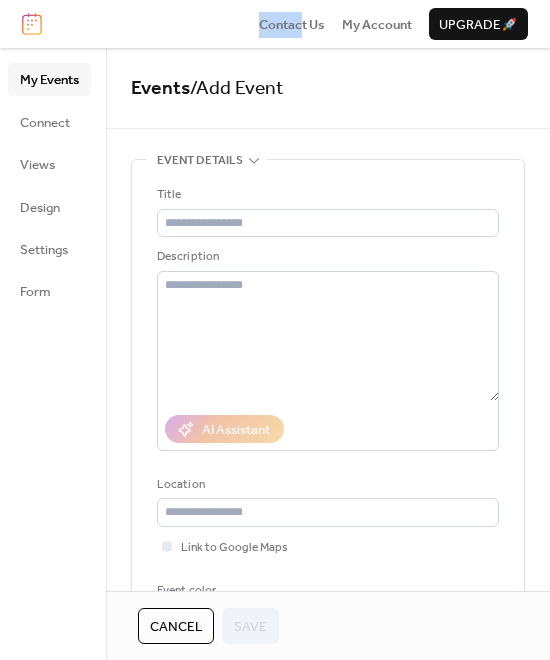 drag, startPoint x: 193, startPoint y: 25, endPoint x: 288, endPoint y: 6, distance: 96.88137 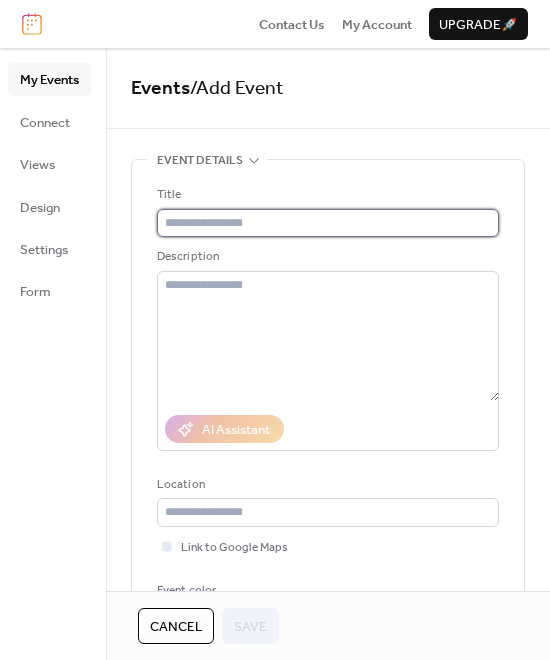click at bounding box center (328, 223) 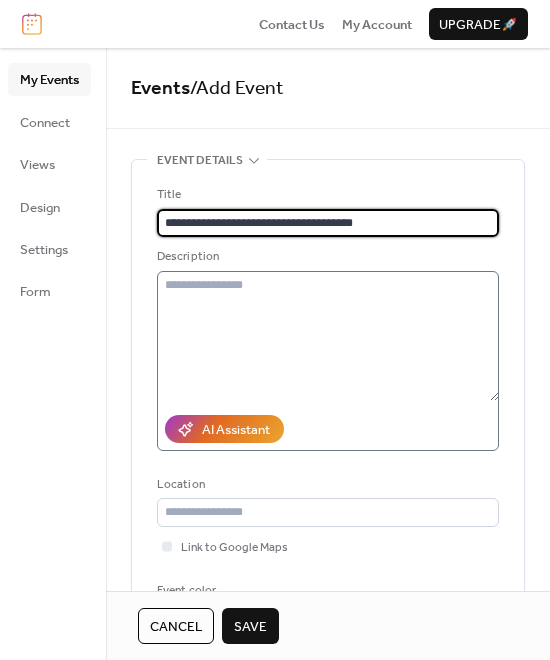 type on "**********" 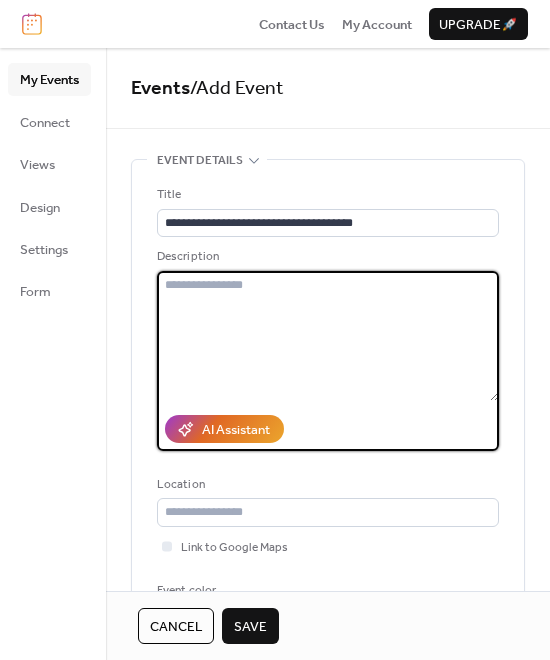 click at bounding box center [328, 336] 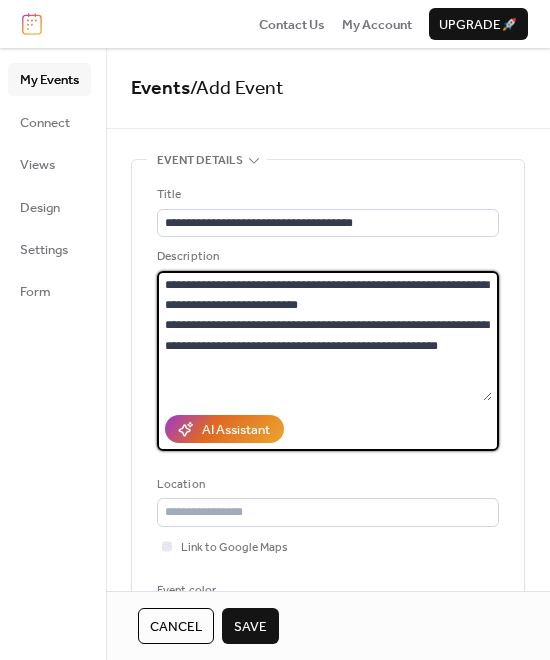 click on "**********" at bounding box center [324, 336] 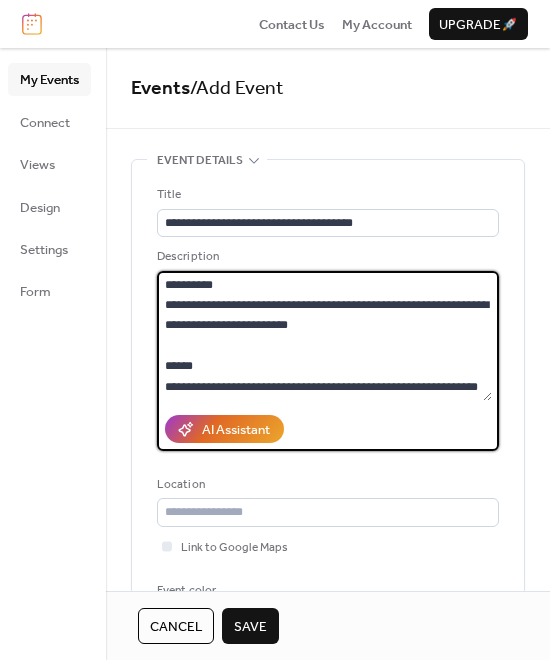 scroll, scrollTop: 123, scrollLeft: 0, axis: vertical 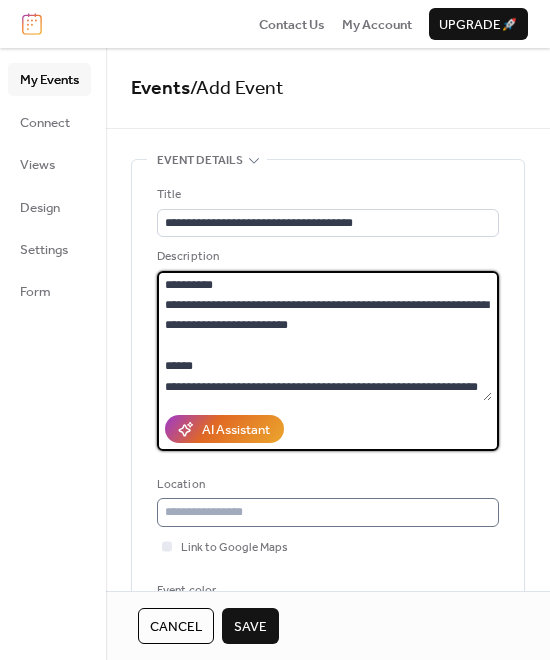 type on "**********" 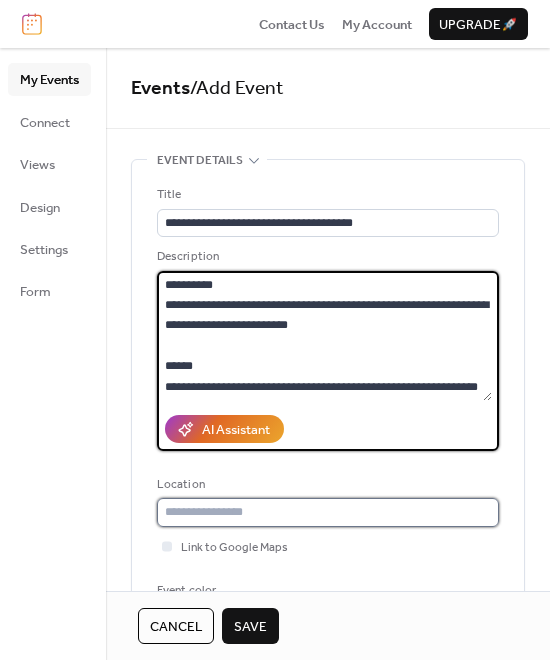click at bounding box center (328, 512) 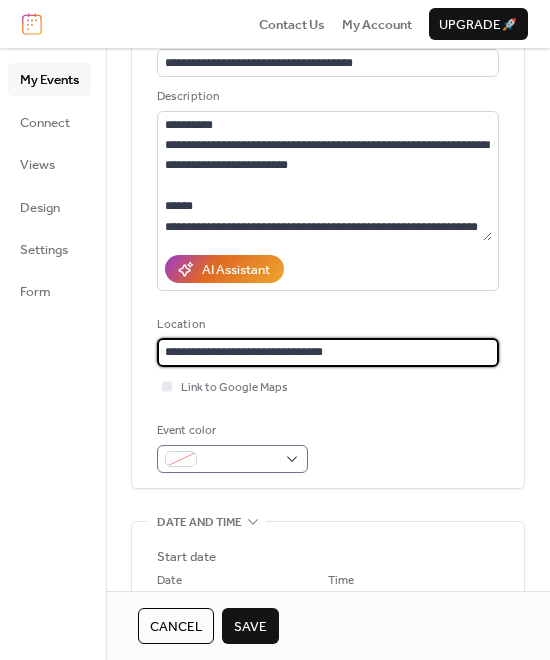 scroll, scrollTop: 200, scrollLeft: 0, axis: vertical 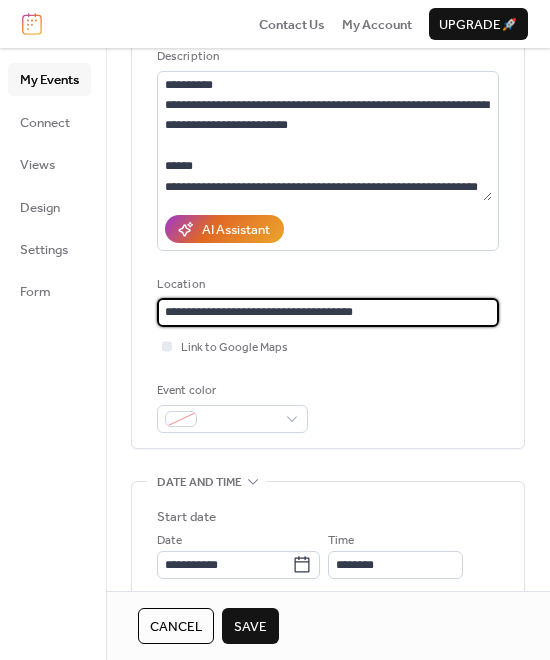type on "**********" 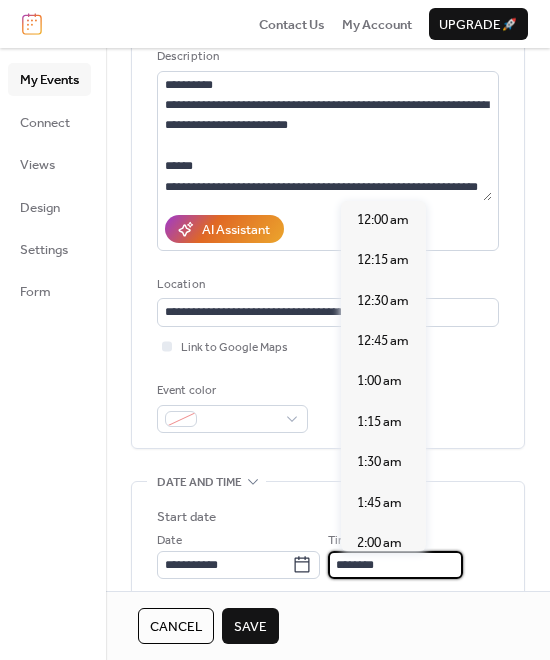 click on "********" at bounding box center [395, 565] 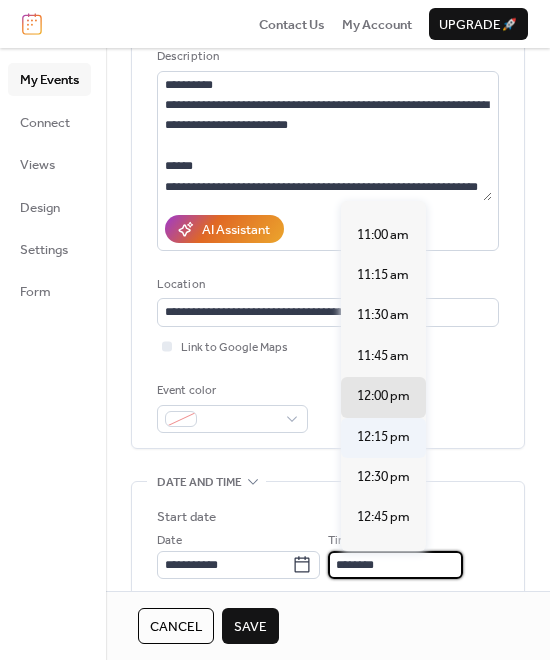 scroll, scrollTop: 1740, scrollLeft: 0, axis: vertical 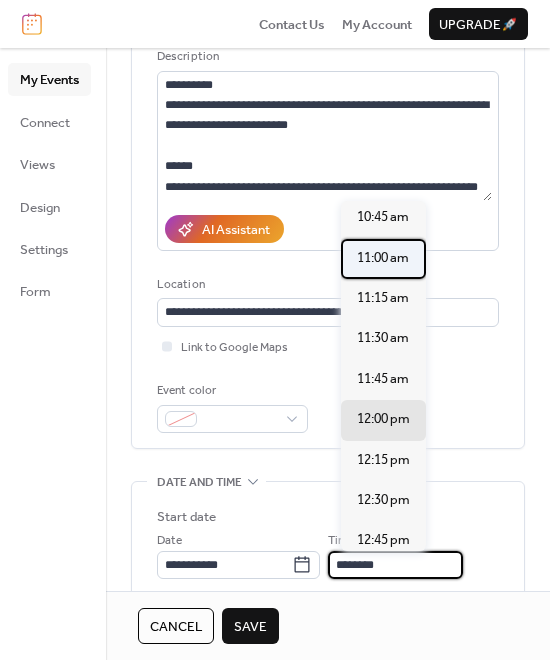 click on "11:00 am" at bounding box center (383, 258) 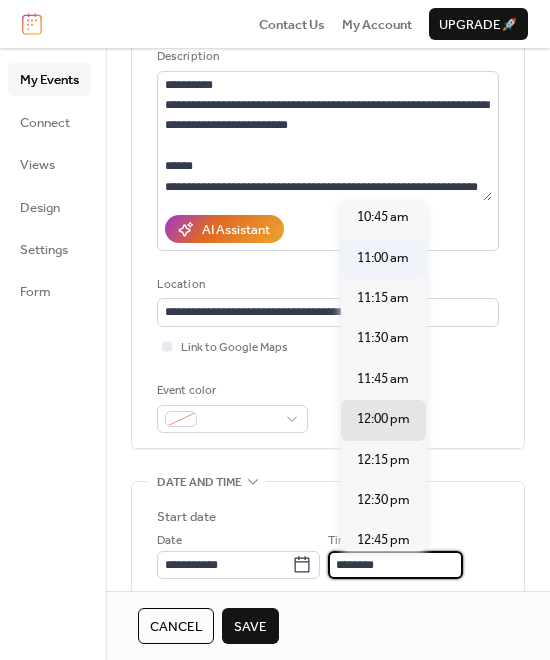 type on "********" 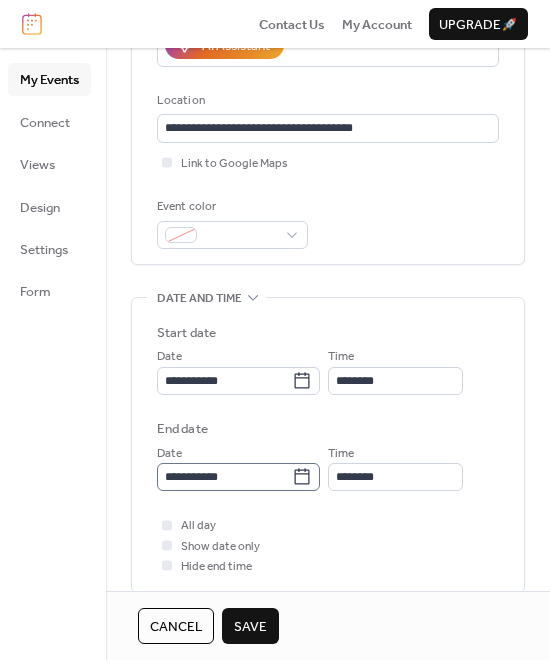 scroll, scrollTop: 400, scrollLeft: 0, axis: vertical 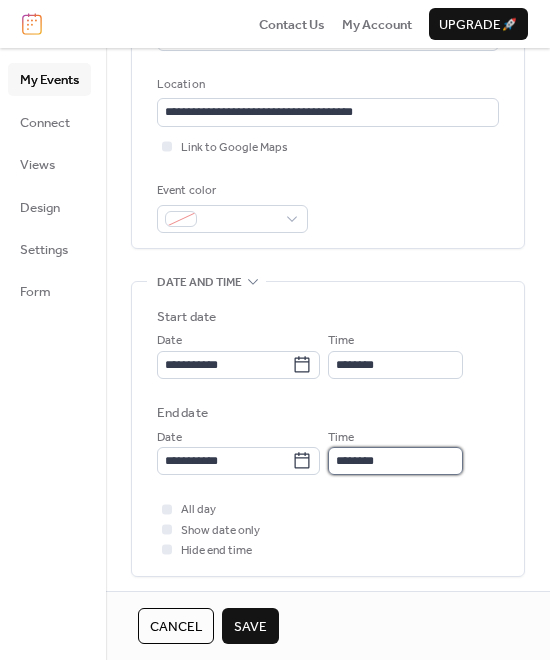 click on "********" at bounding box center [395, 461] 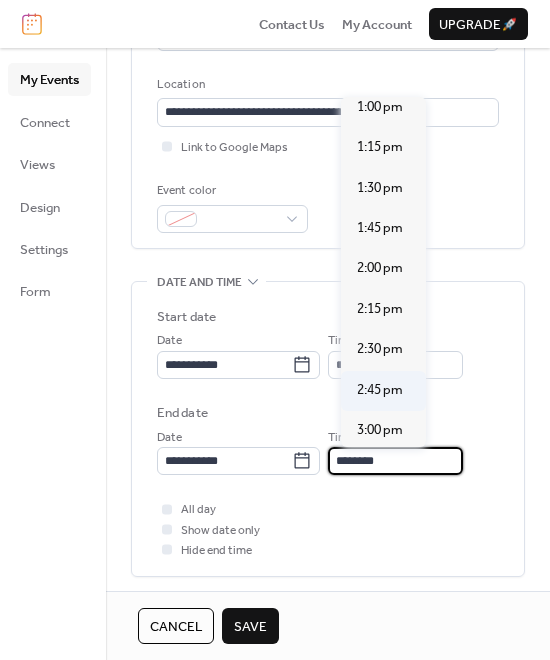 scroll, scrollTop: 300, scrollLeft: 0, axis: vertical 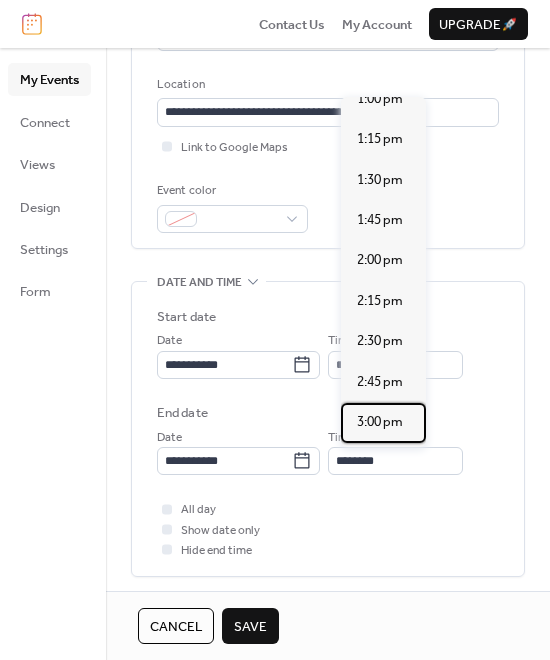 click on "3:00 pm" at bounding box center [380, 422] 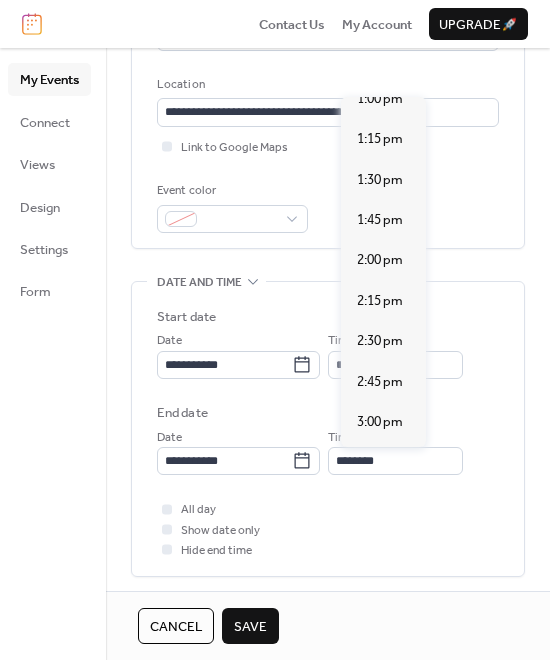 type on "*******" 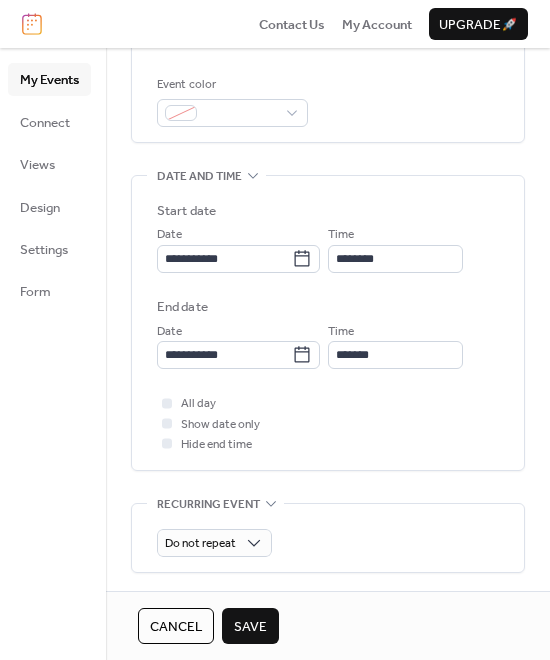 scroll, scrollTop: 600, scrollLeft: 0, axis: vertical 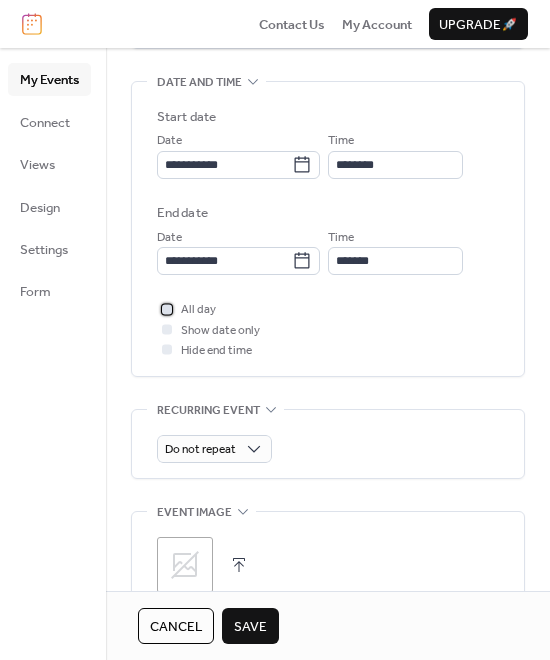 click at bounding box center (167, 309) 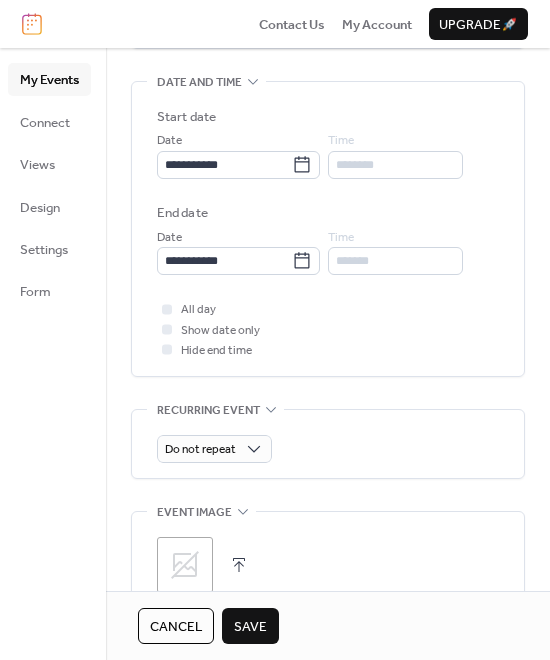 click on "Show date only" at bounding box center [208, 330] 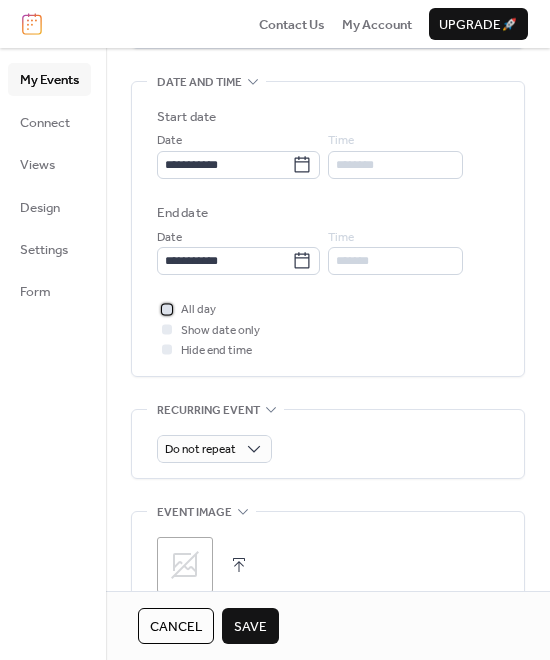 click 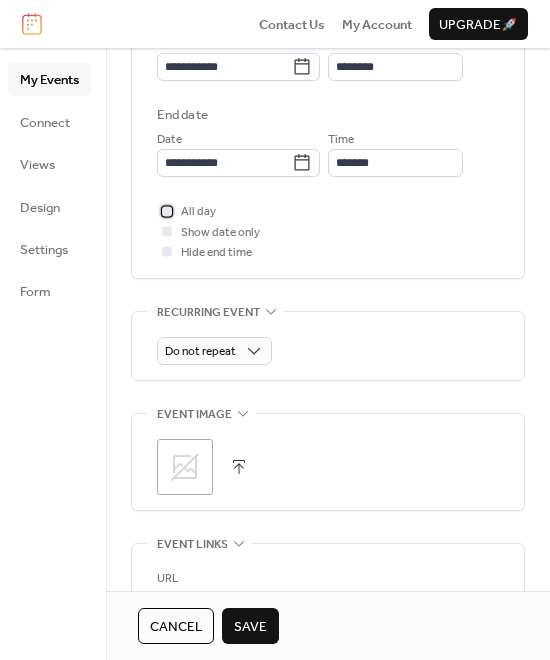 scroll, scrollTop: 700, scrollLeft: 0, axis: vertical 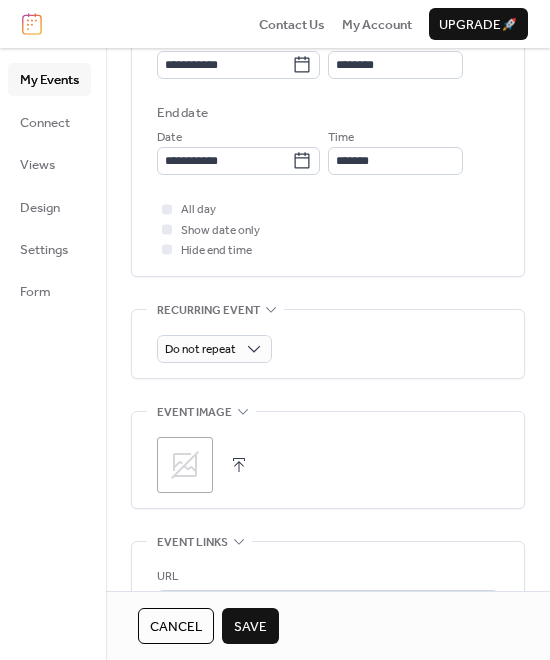 click 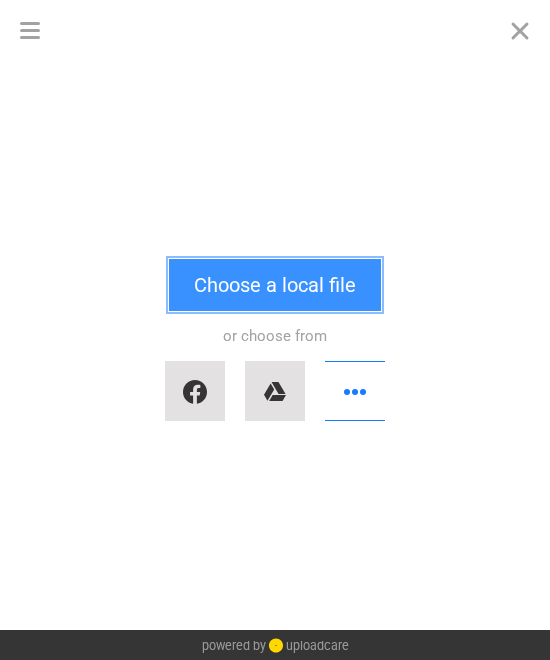 click on "Choose a local file" at bounding box center [275, 285] 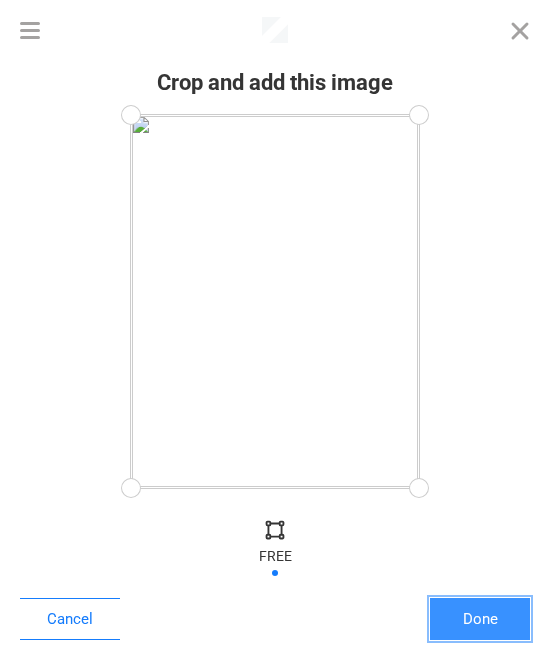 click on "Done" at bounding box center [480, 619] 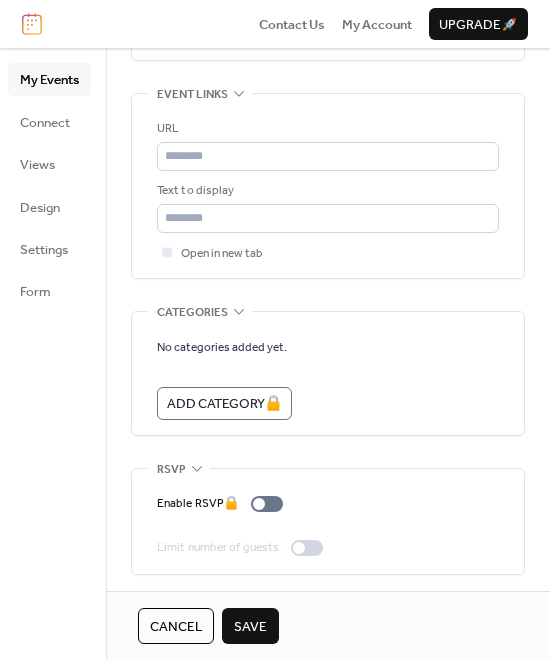 scroll, scrollTop: 1152, scrollLeft: 0, axis: vertical 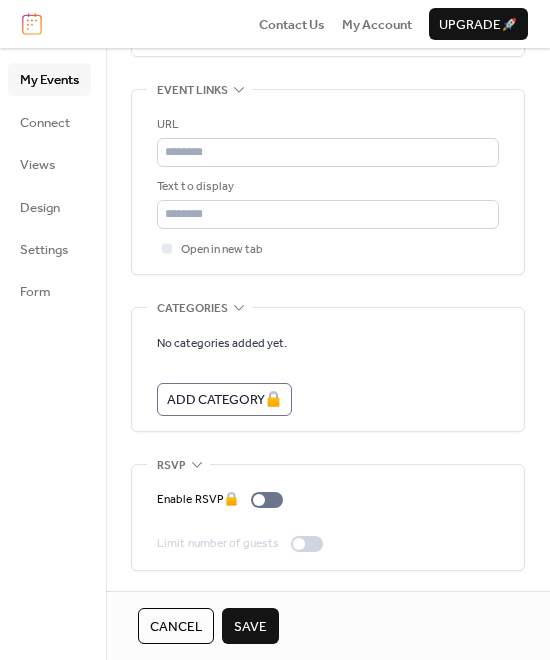 click on "Save" at bounding box center (250, 627) 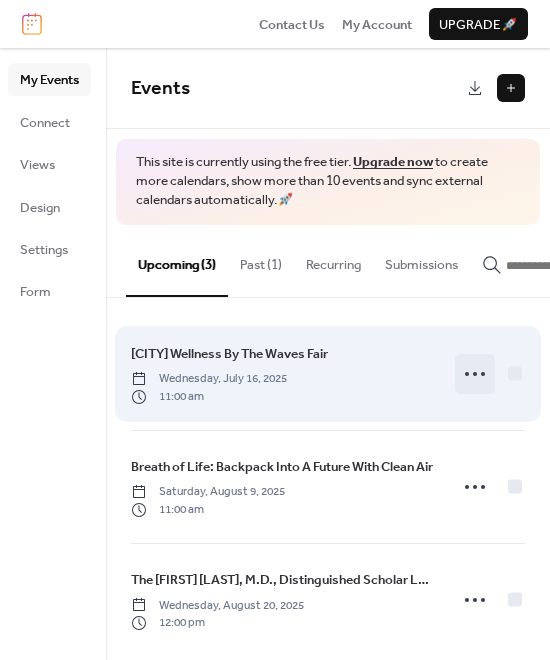 click 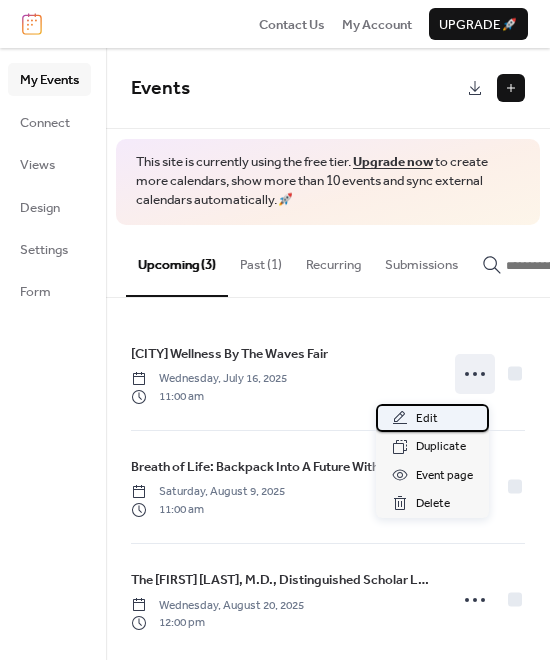 click on "Edit" at bounding box center [432, 418] 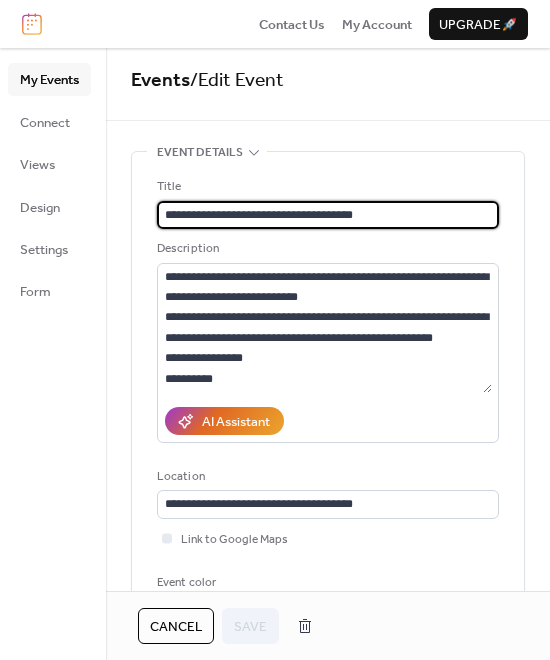 scroll, scrollTop: 0, scrollLeft: 0, axis: both 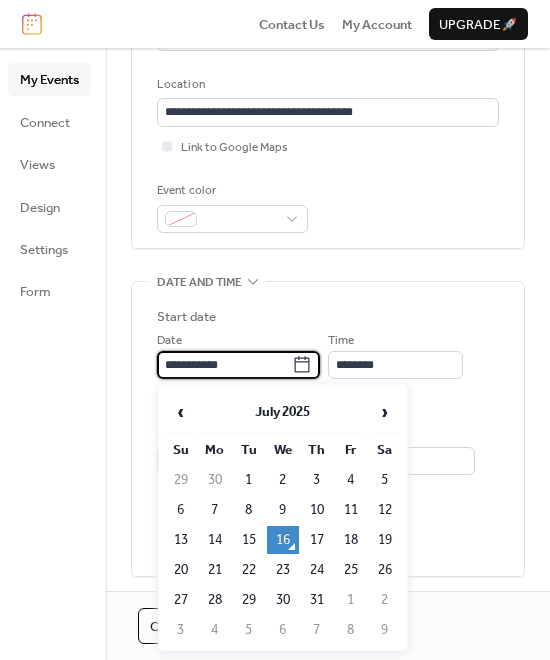 click on "**********" at bounding box center [224, 365] 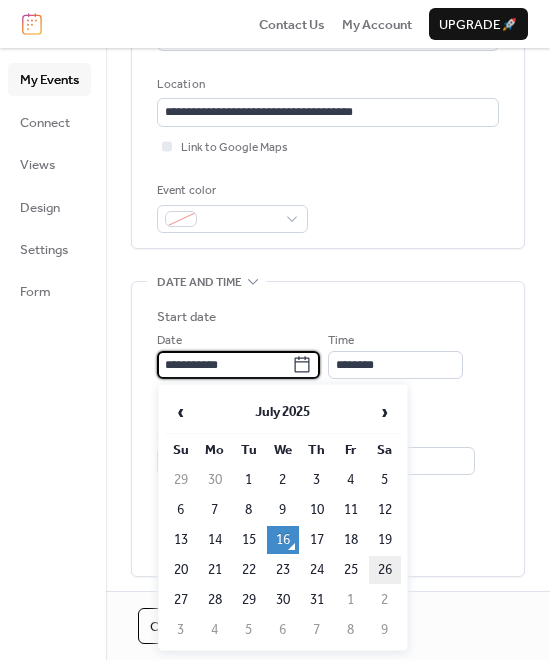click on "26" at bounding box center (385, 570) 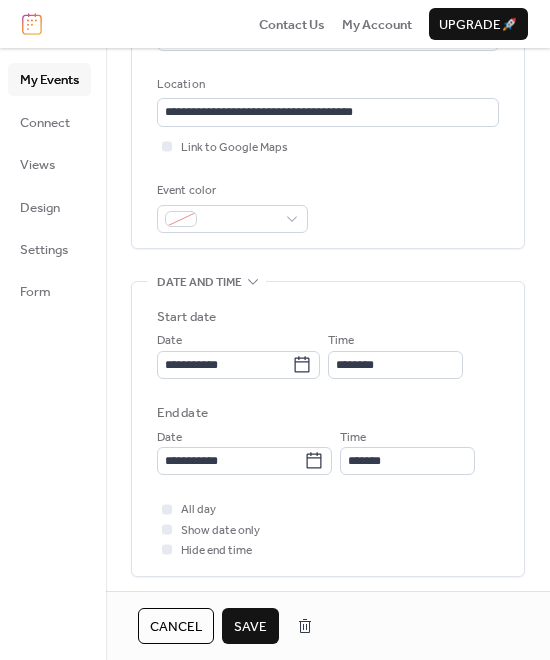 type on "**********" 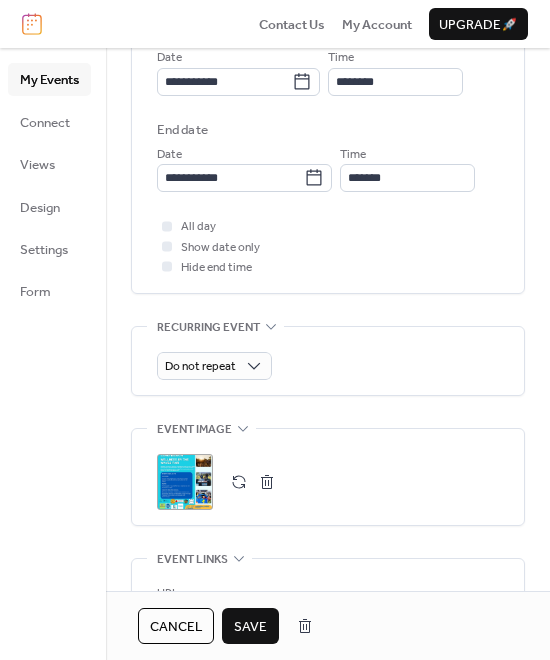 scroll, scrollTop: 700, scrollLeft: 0, axis: vertical 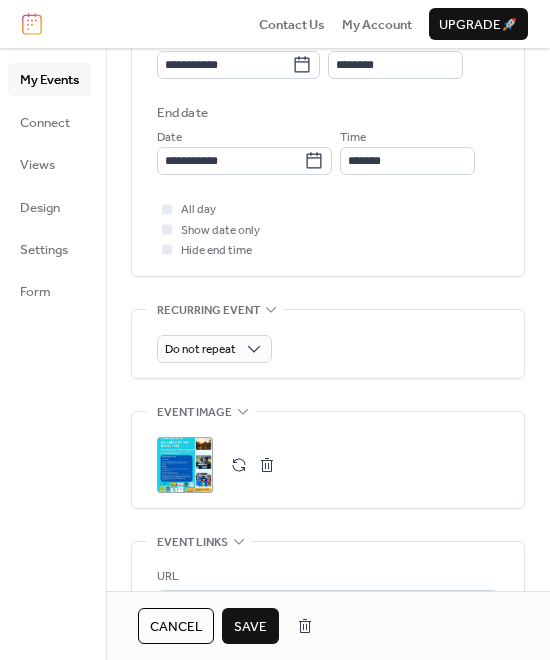 click on "Save" at bounding box center [250, 627] 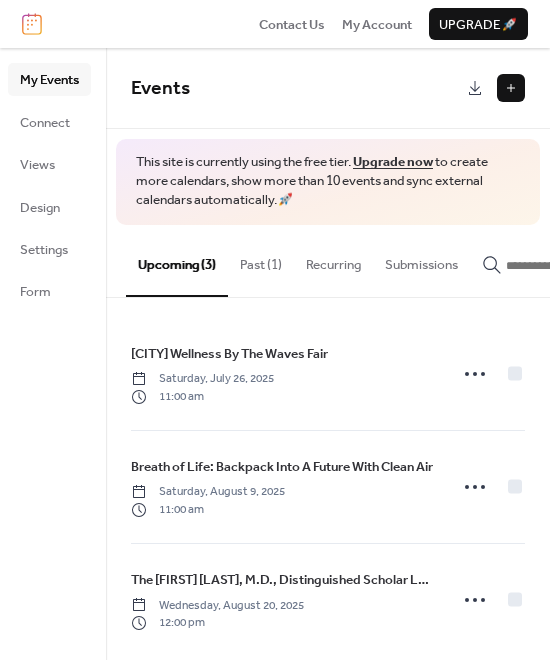 drag, startPoint x: 527, startPoint y: 16, endPoint x: 552, endPoint y: 104, distance: 91.48224 